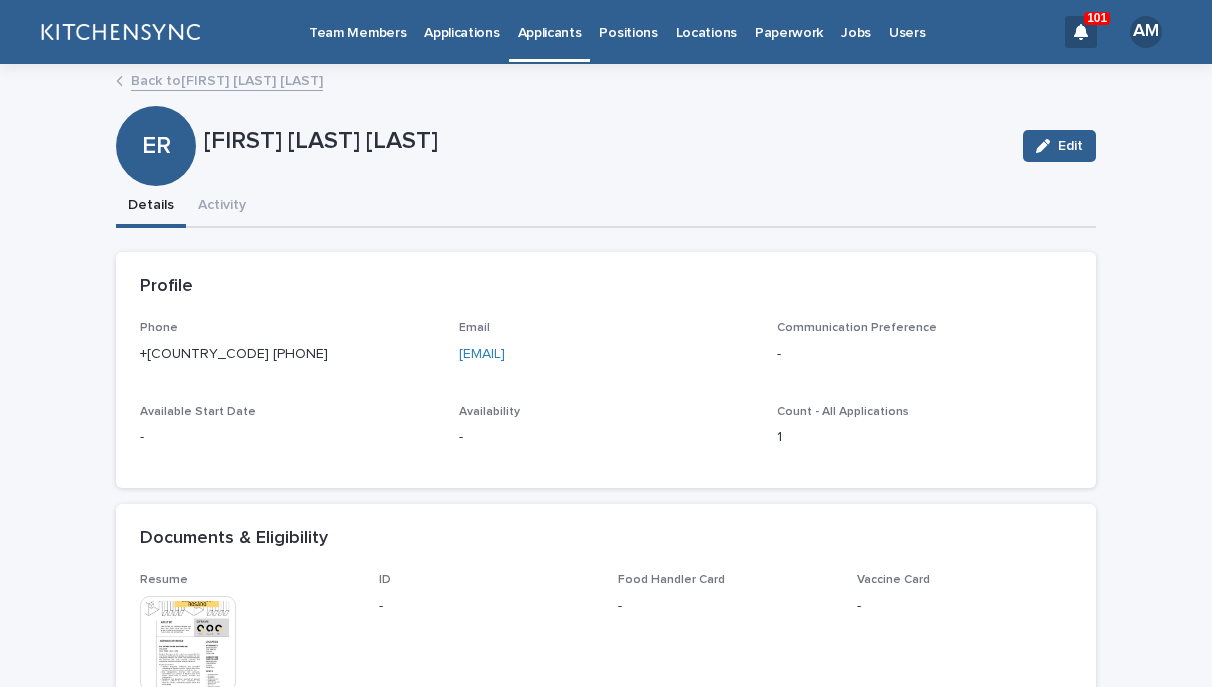 scroll, scrollTop: 0, scrollLeft: 0, axis: both 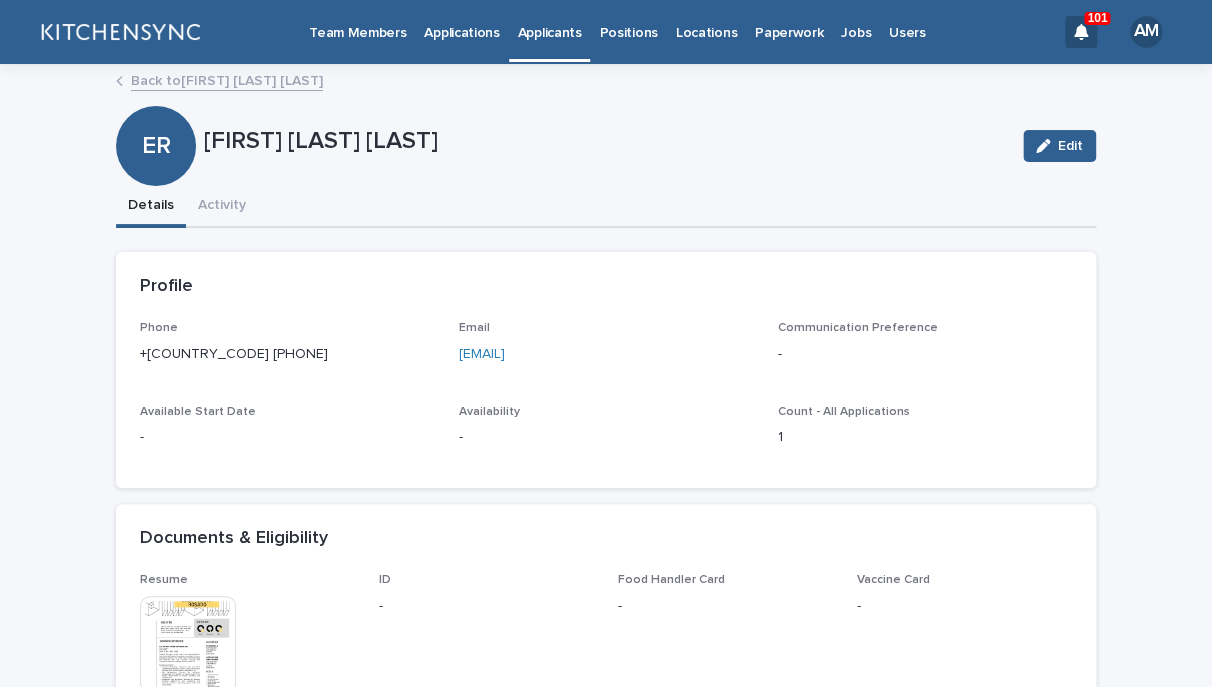 click on "Applications" at bounding box center (461, 31) 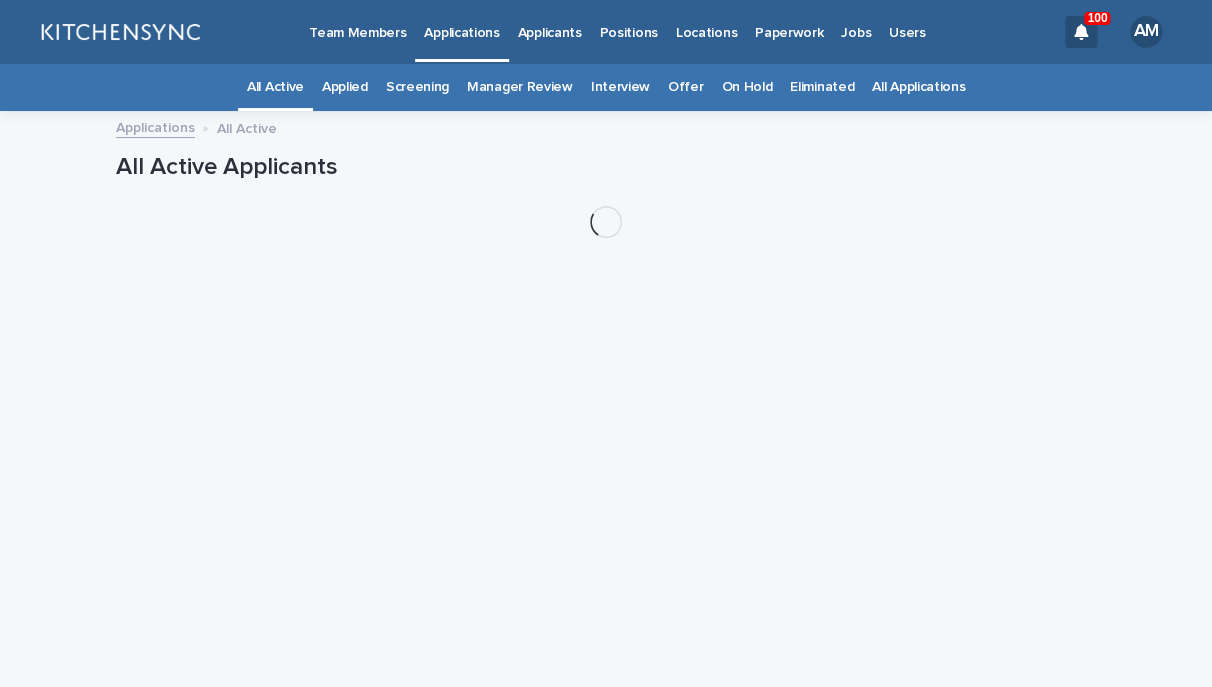 click on "All Applications" at bounding box center (918, 87) 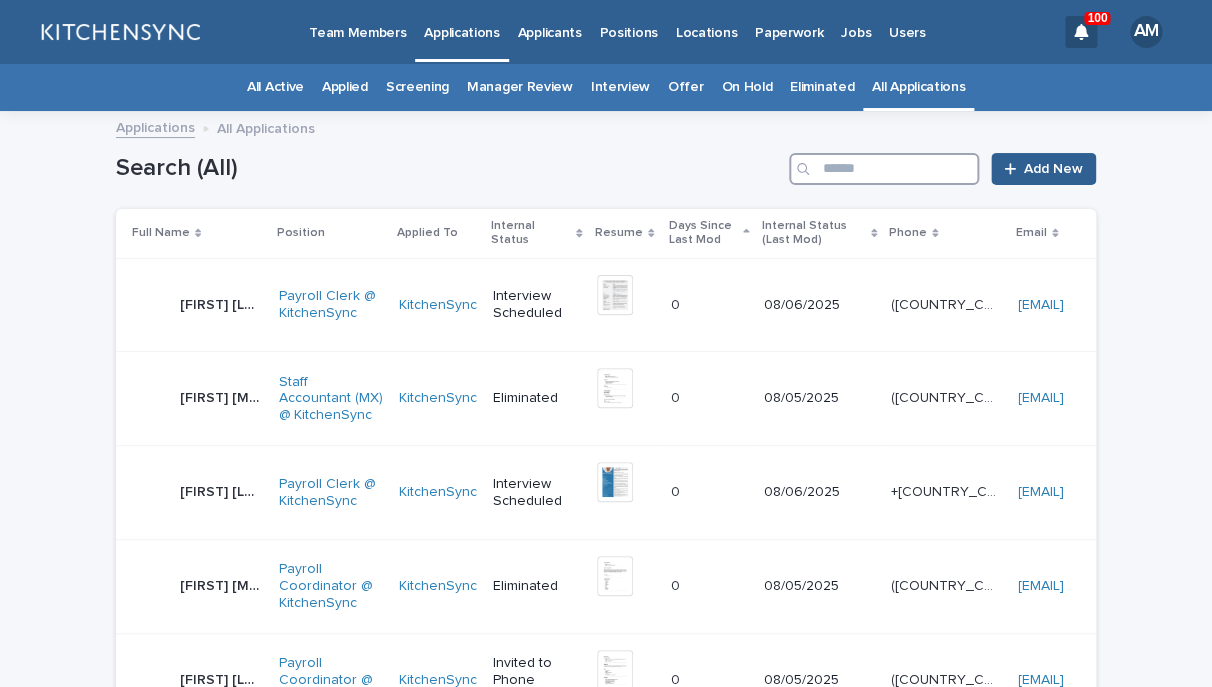 click at bounding box center [884, 169] 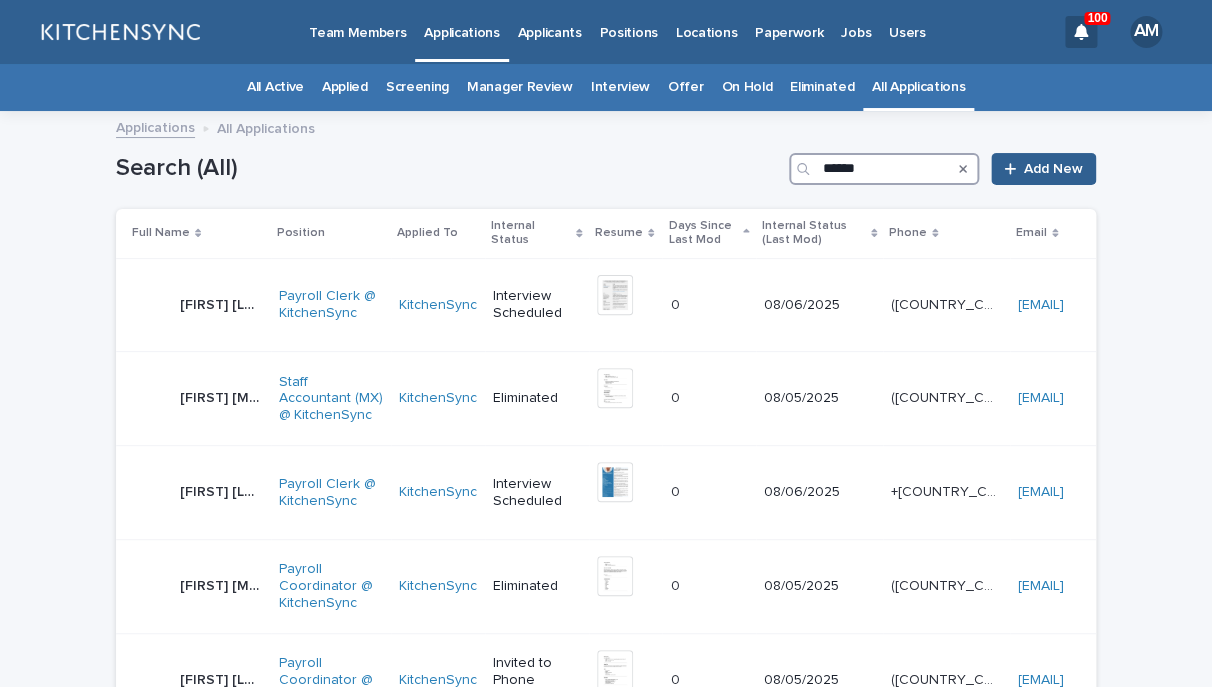 type on "******" 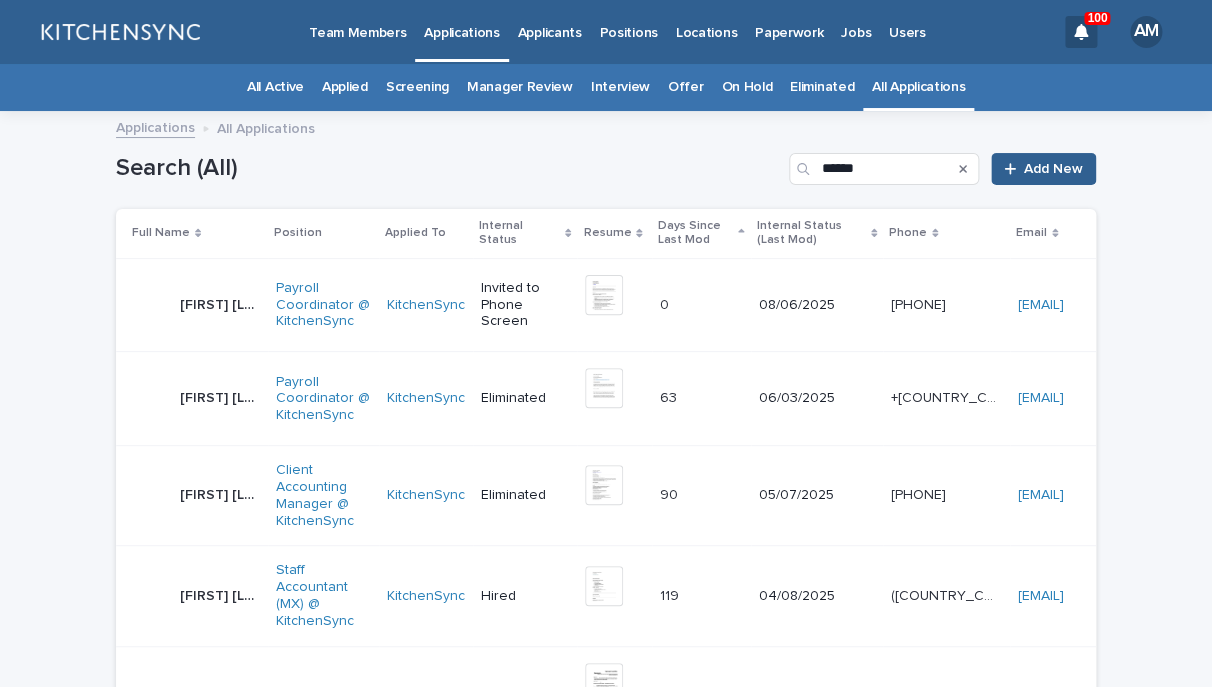 click on "[FIRST] [LAST] [FIRST] [LAST]" at bounding box center [220, 305] 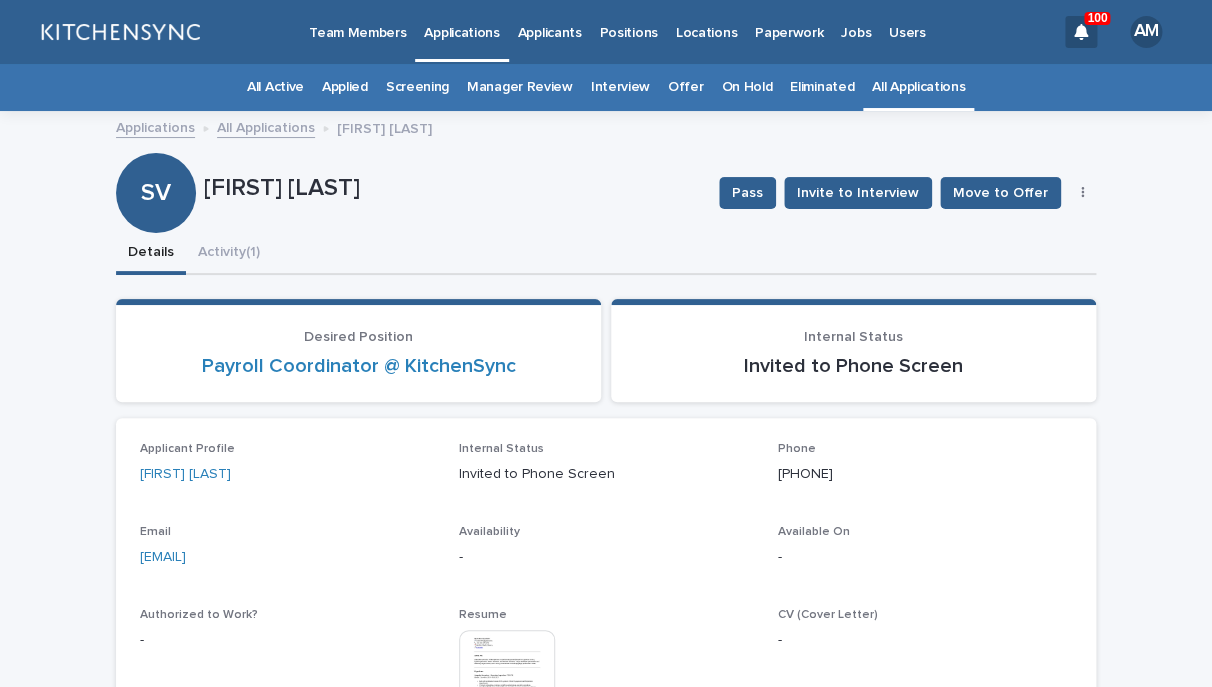 click 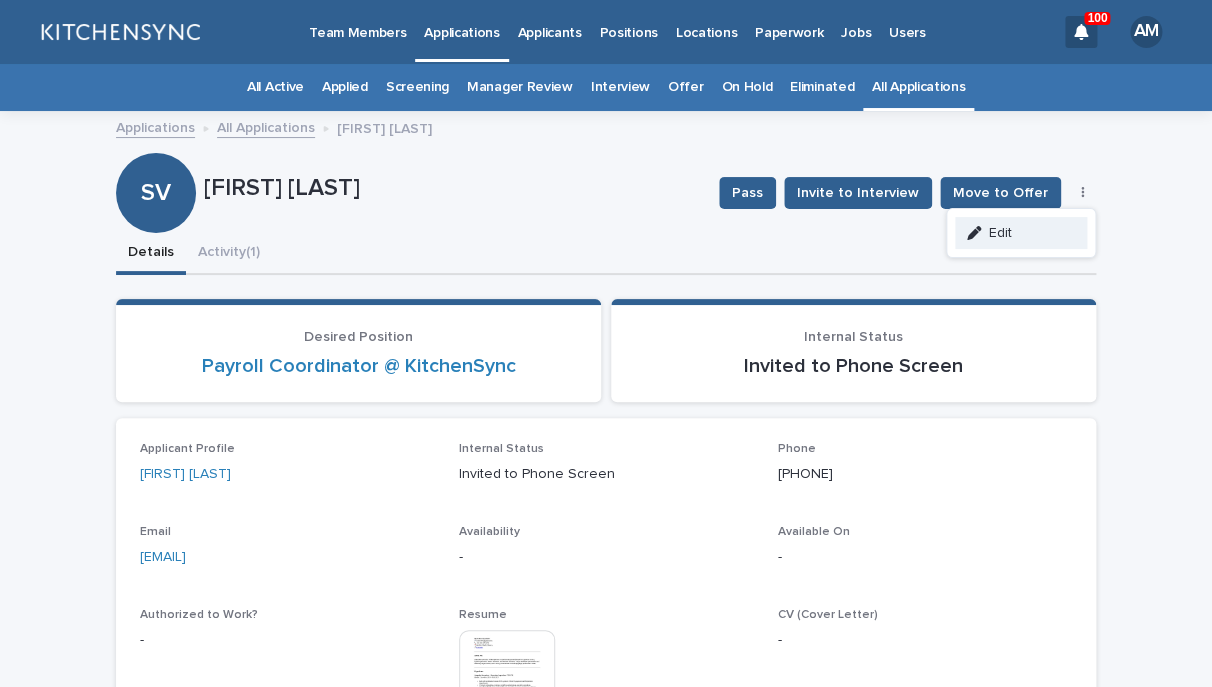 click on "Edit" at bounding box center [1021, 233] 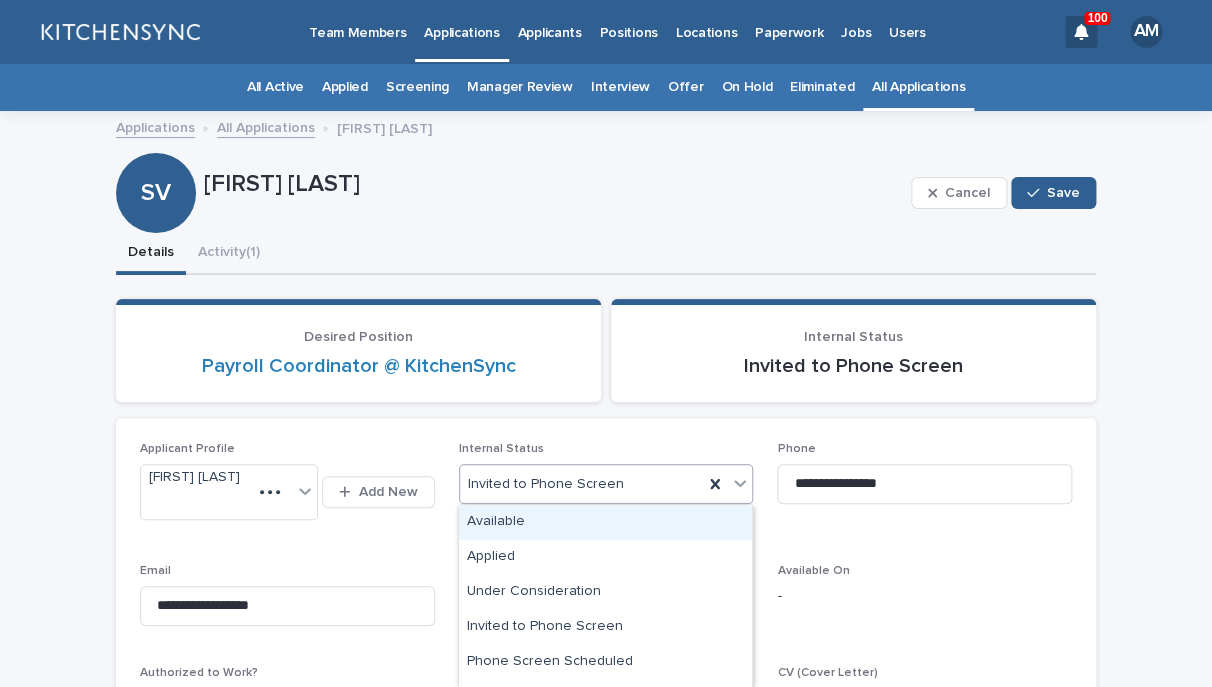 click on "Invited to Phone Screen" at bounding box center (582, 484) 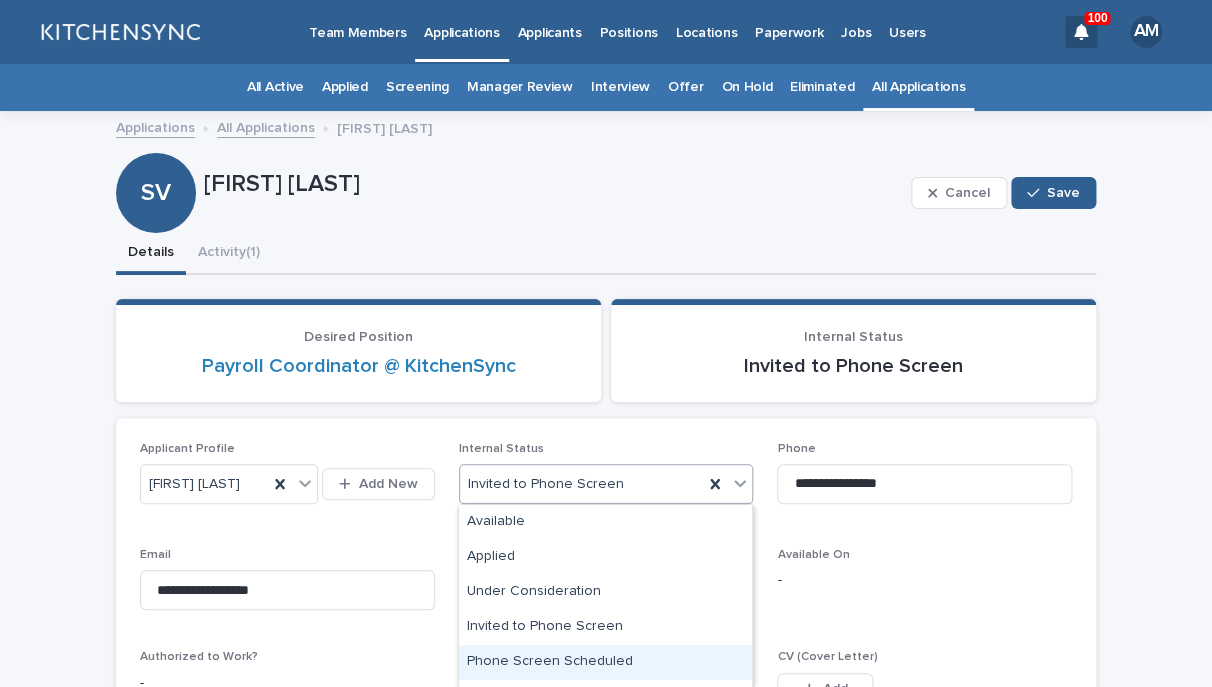 click on "Phone Screen Scheduled" at bounding box center (605, 662) 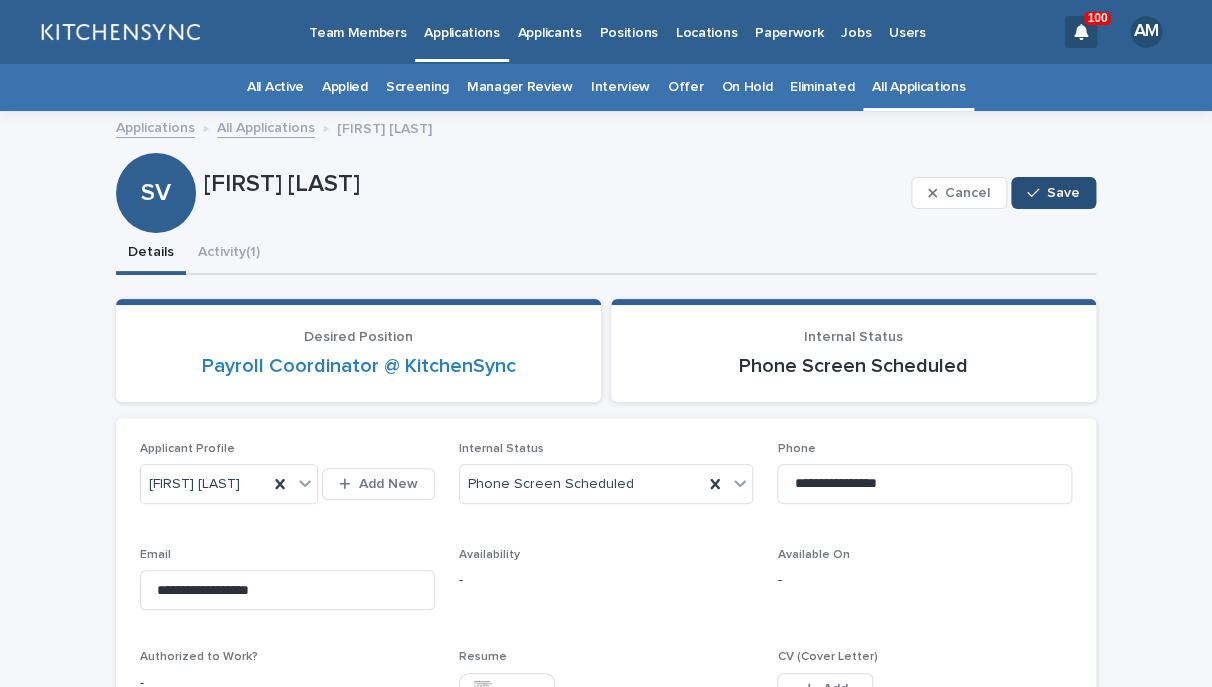 click on "Save" at bounding box center (1063, 193) 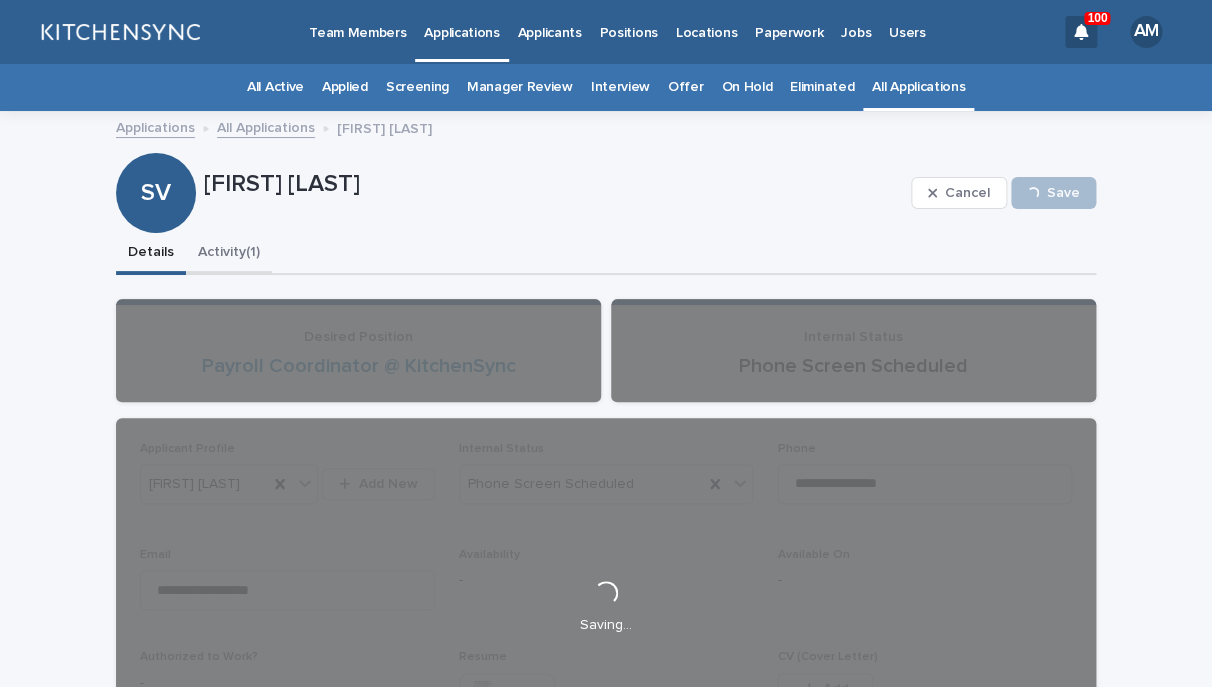 click on "Activity  (1)" at bounding box center (229, 254) 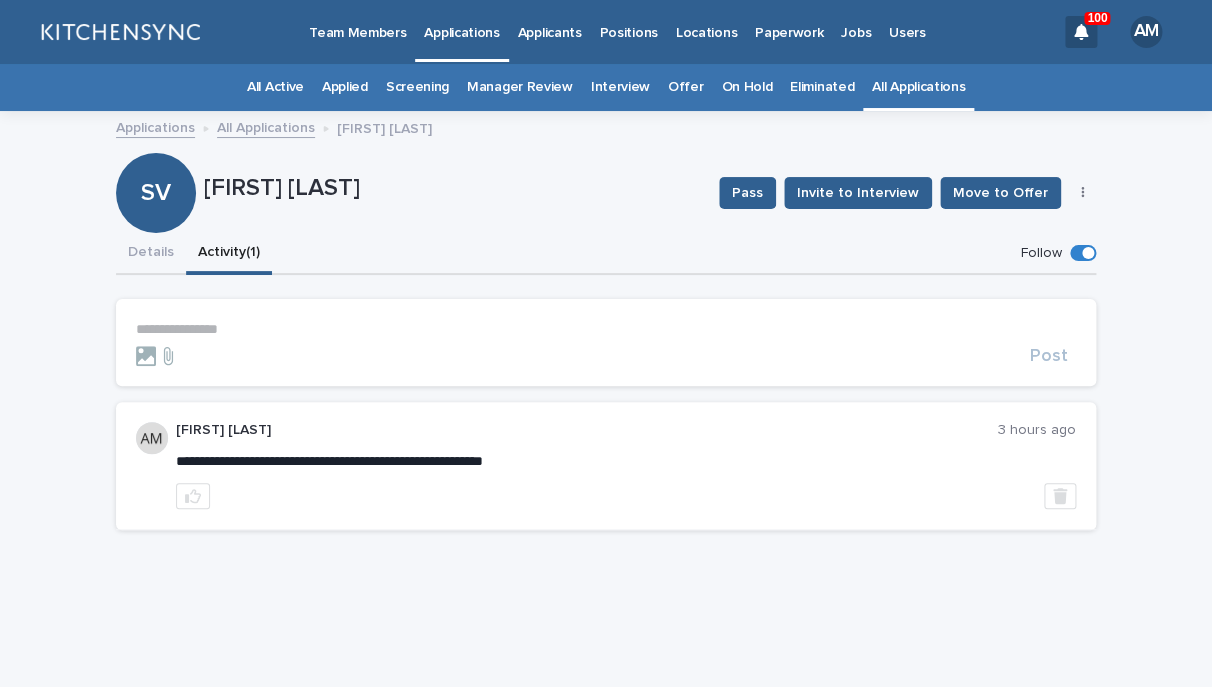 click on "**********" at bounding box center [606, 329] 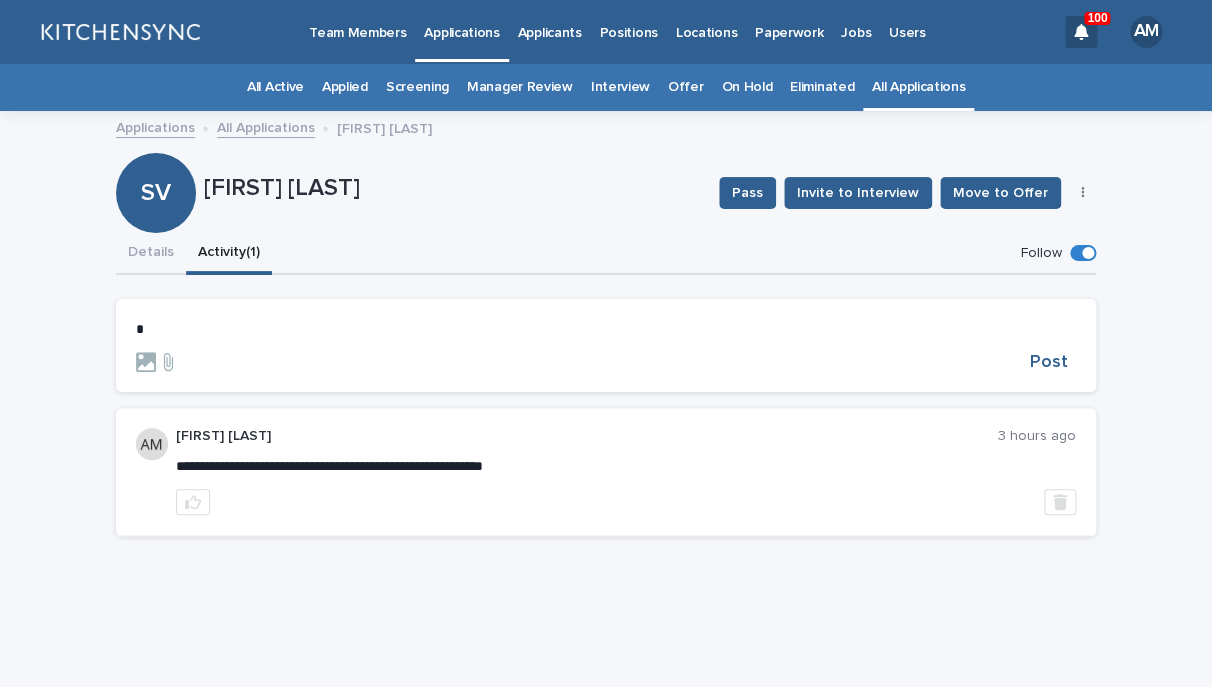 type 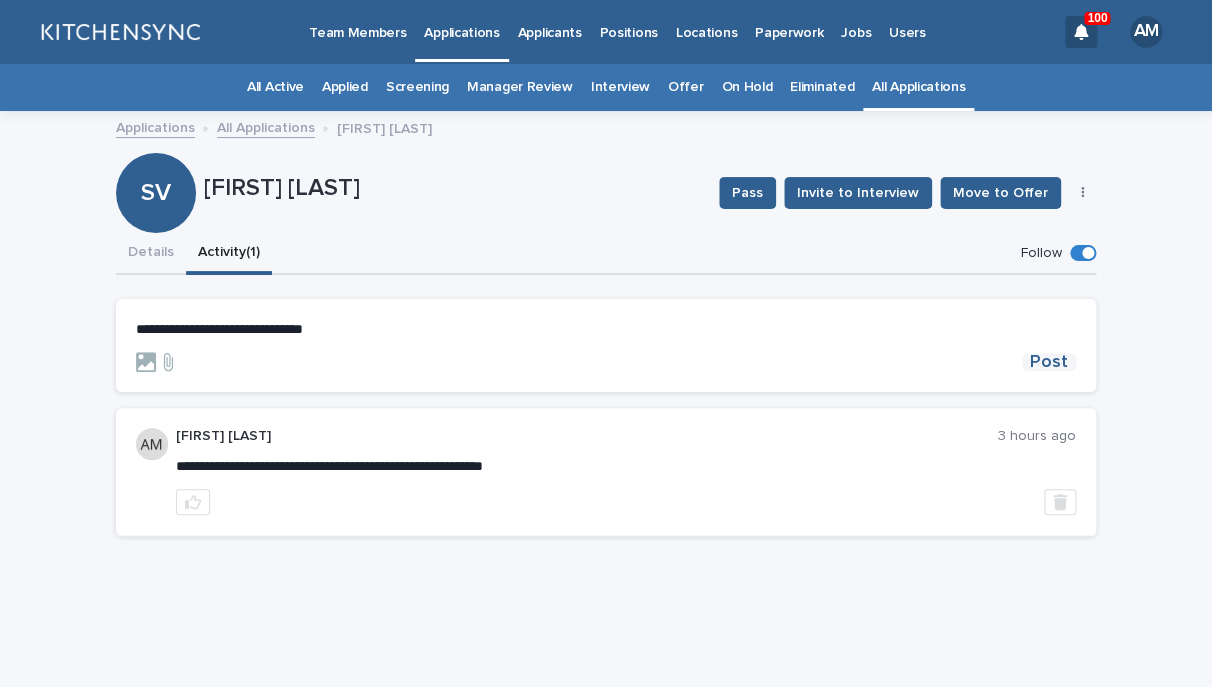 click on "Post" at bounding box center [1049, 362] 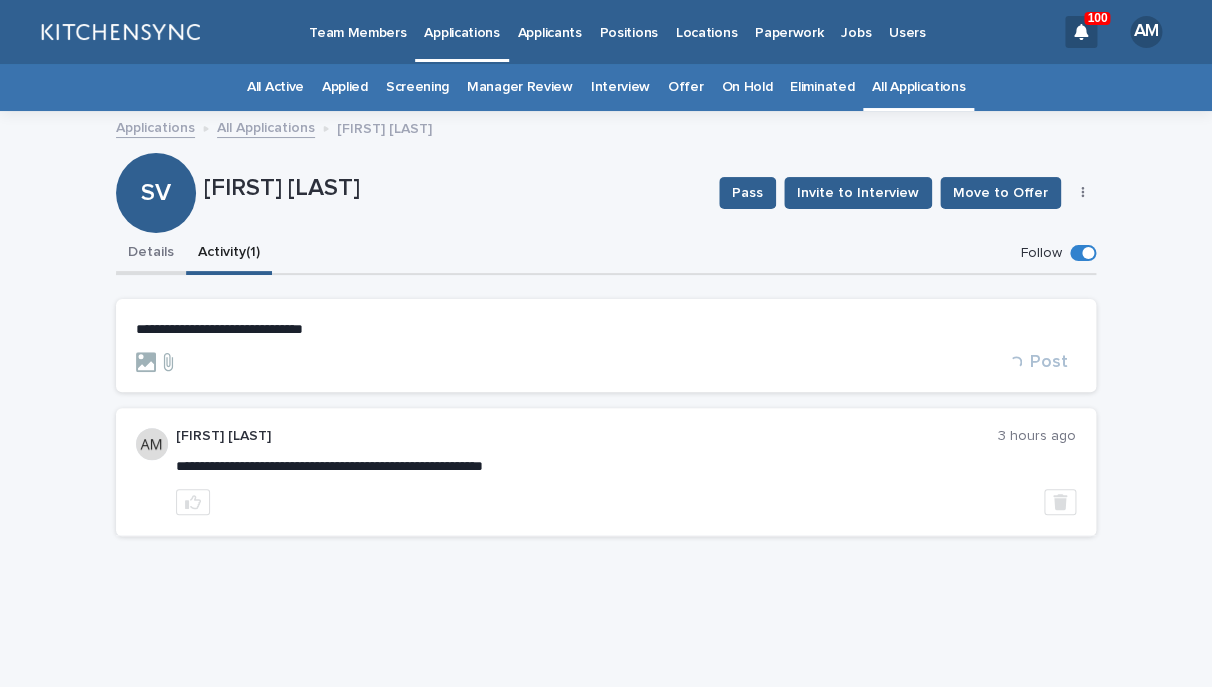 click on "Details" at bounding box center (151, 254) 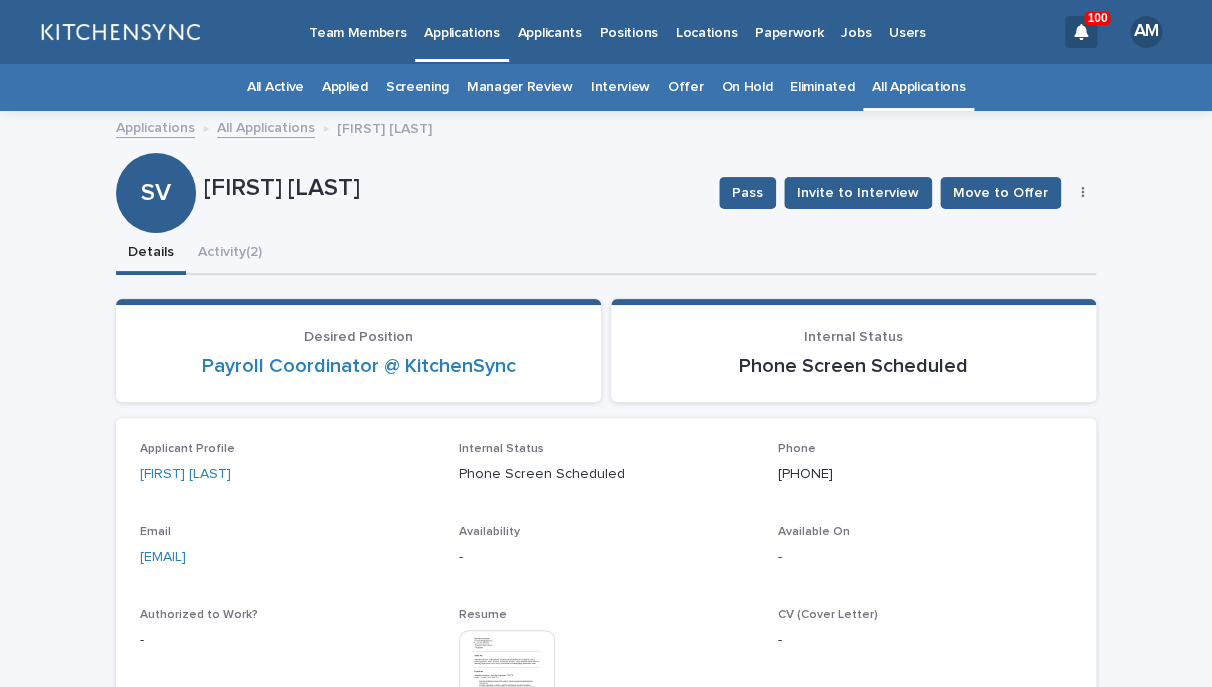 click on "All Applications" at bounding box center [918, 87] 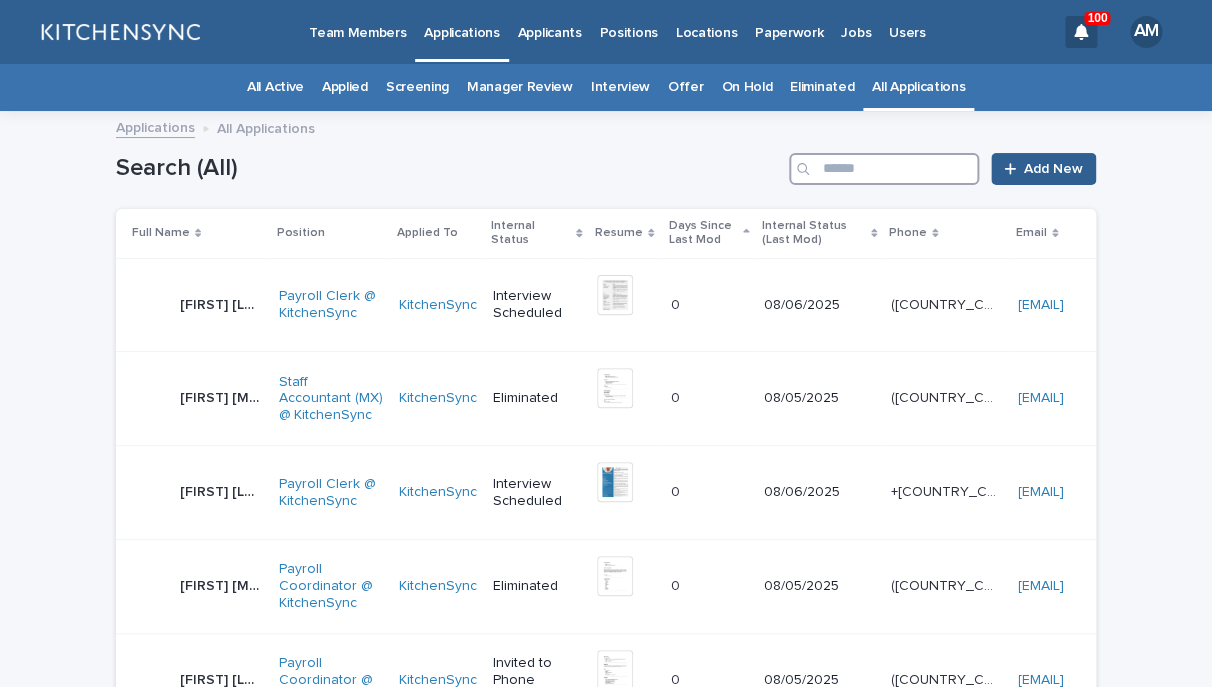 click at bounding box center (884, 169) 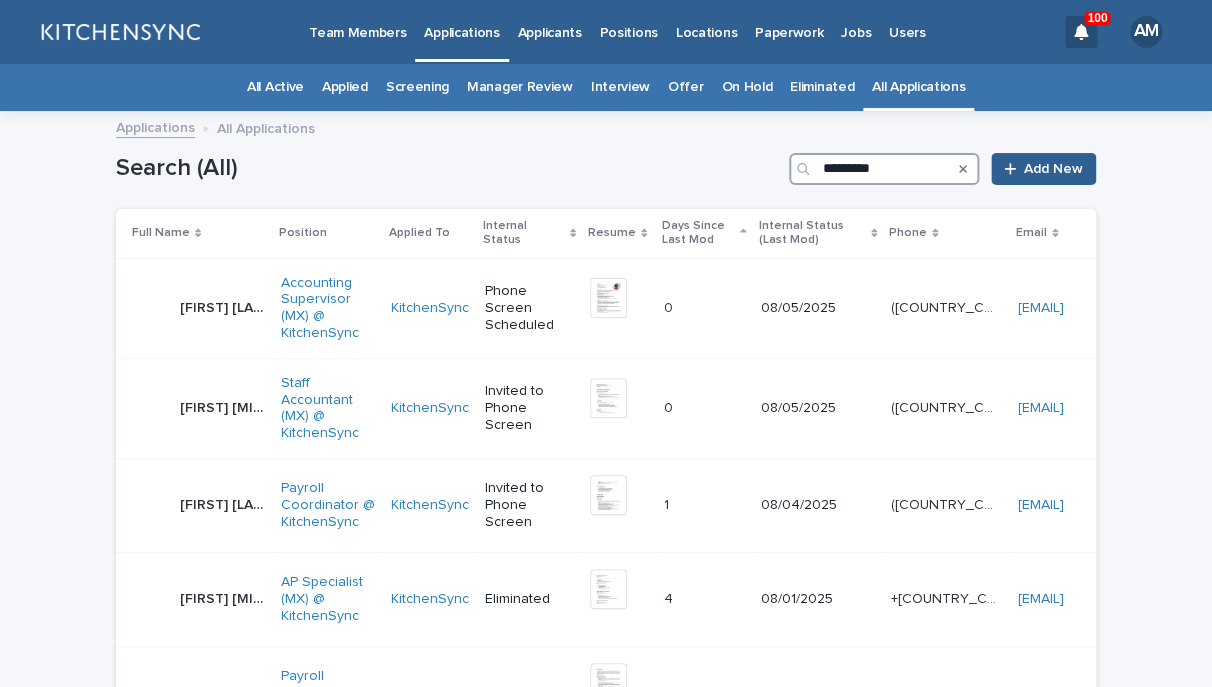 type on "*********" 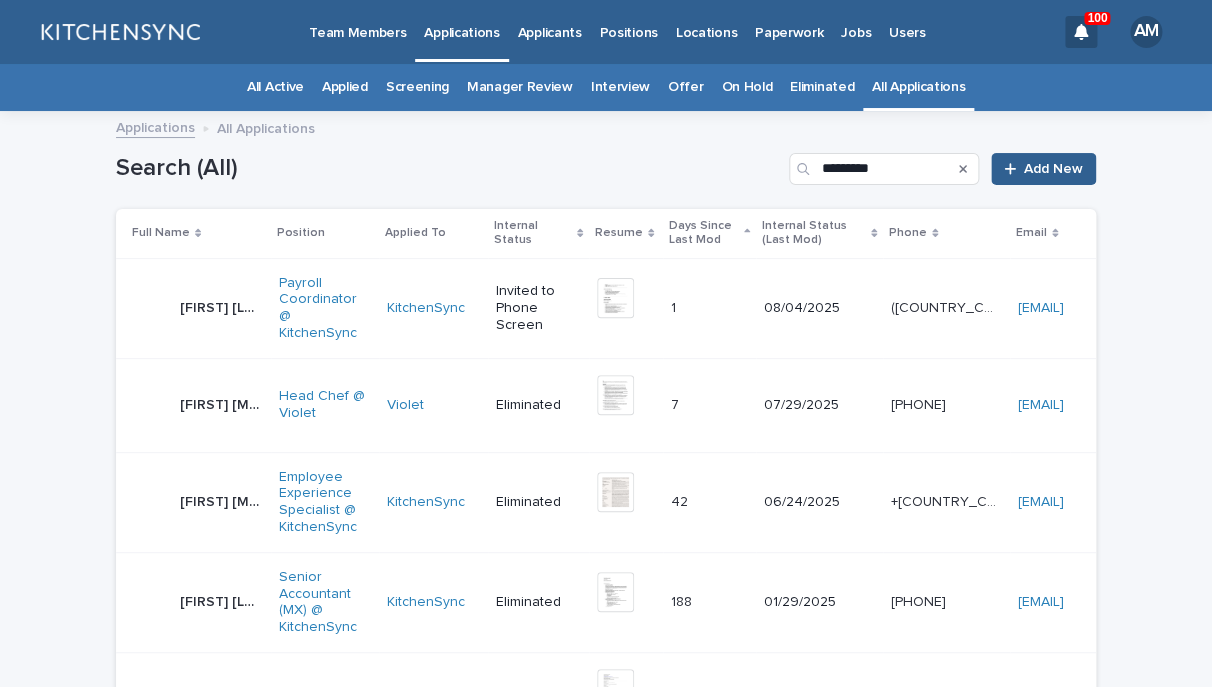 click on "[FIRST] [LAST] [LAST] [FIRST] [LAST] [LAST]" at bounding box center (221, 308) 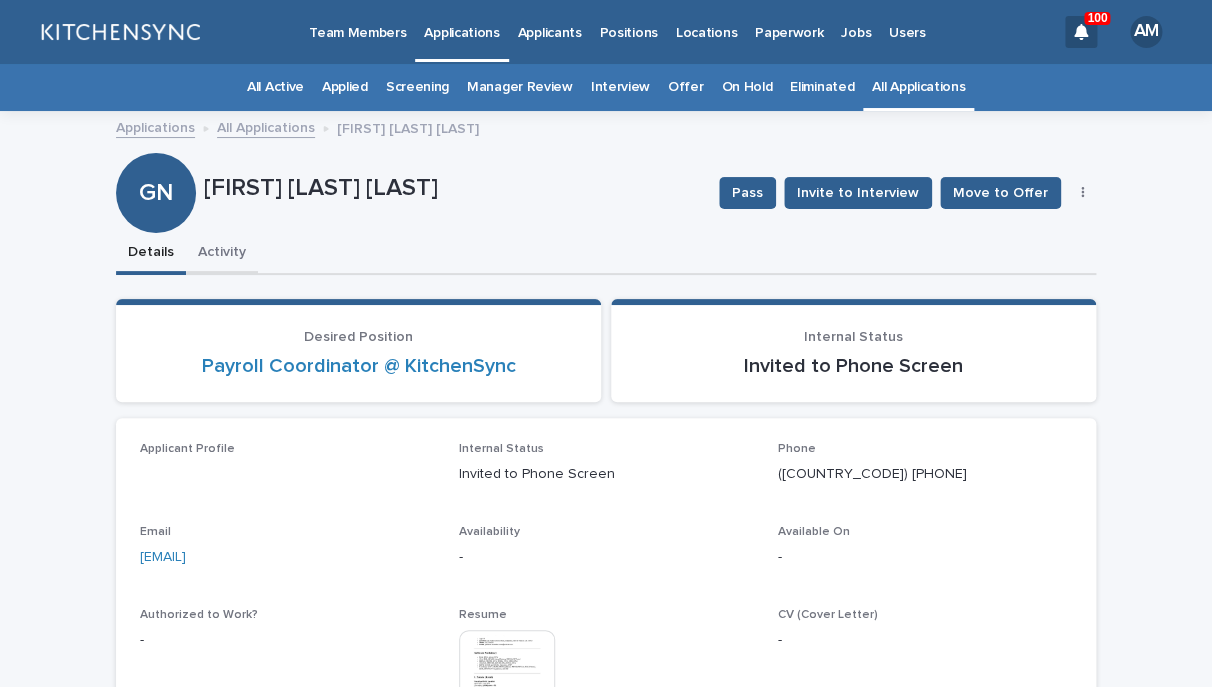 click on "Activity" at bounding box center (222, 254) 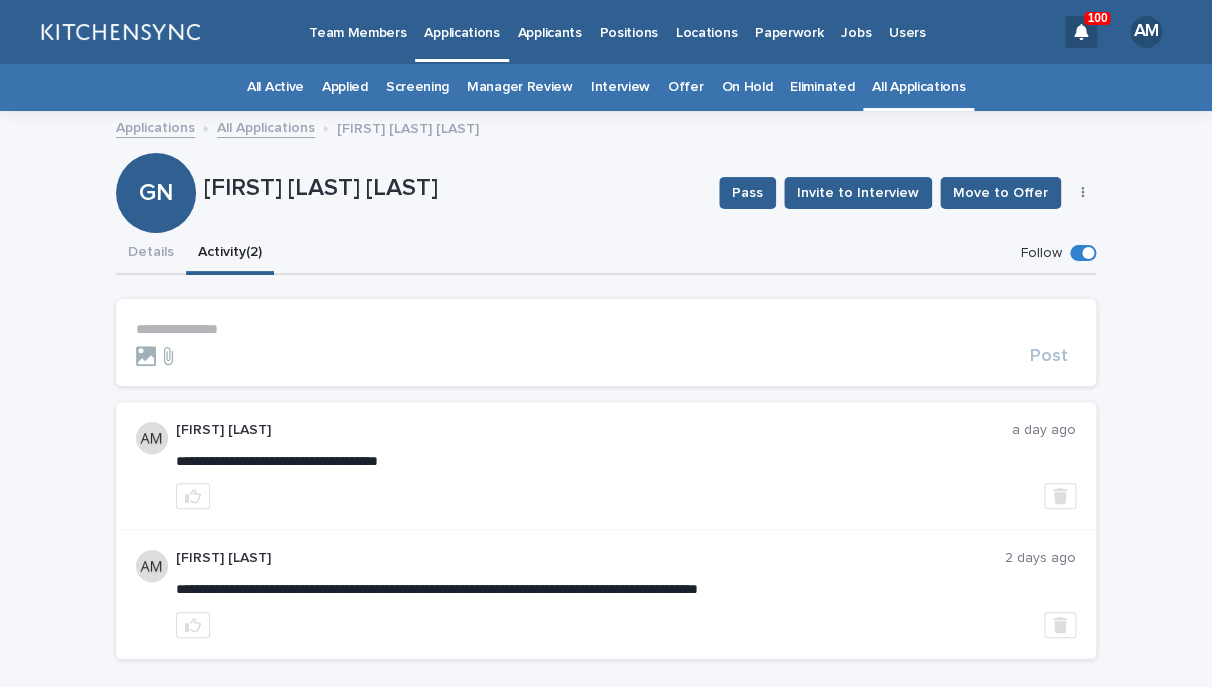 click on "**********" at bounding box center [606, 329] 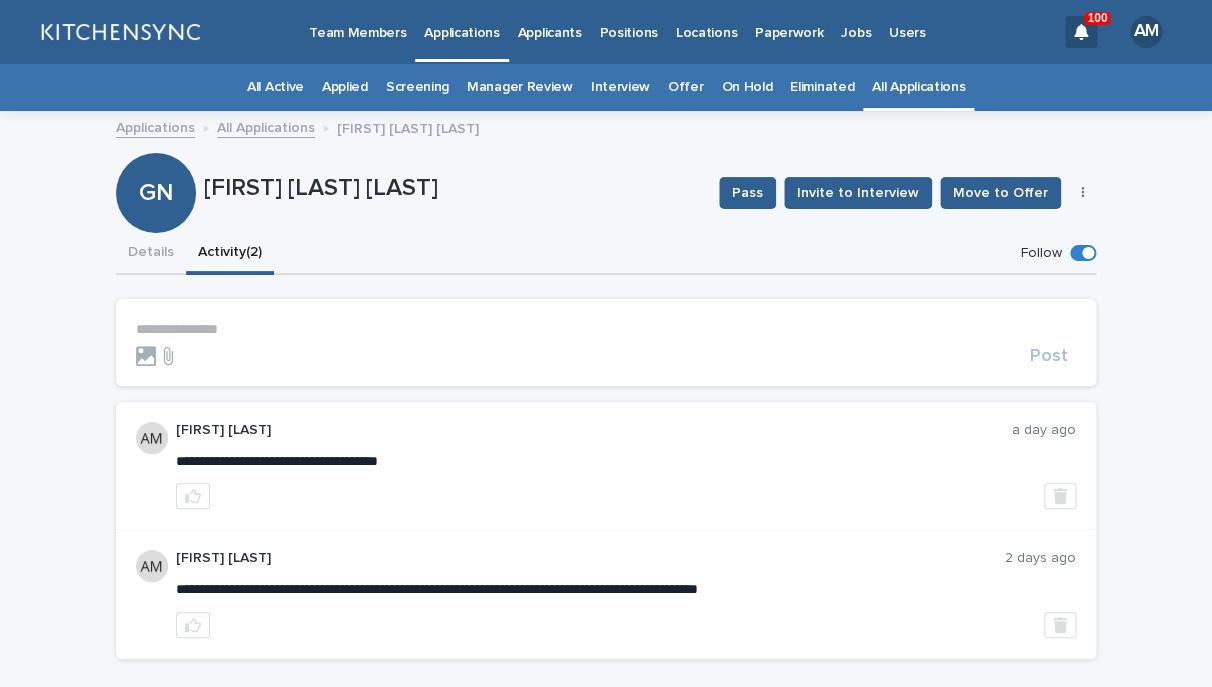 type 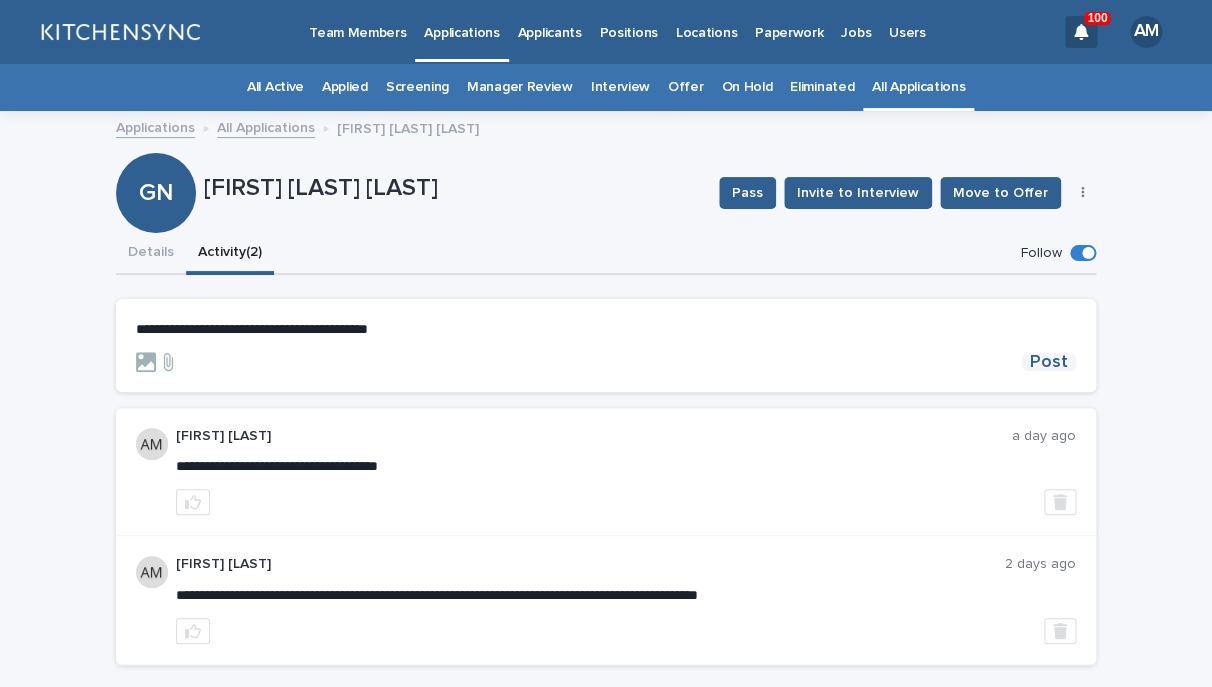 click on "Post" at bounding box center (1049, 362) 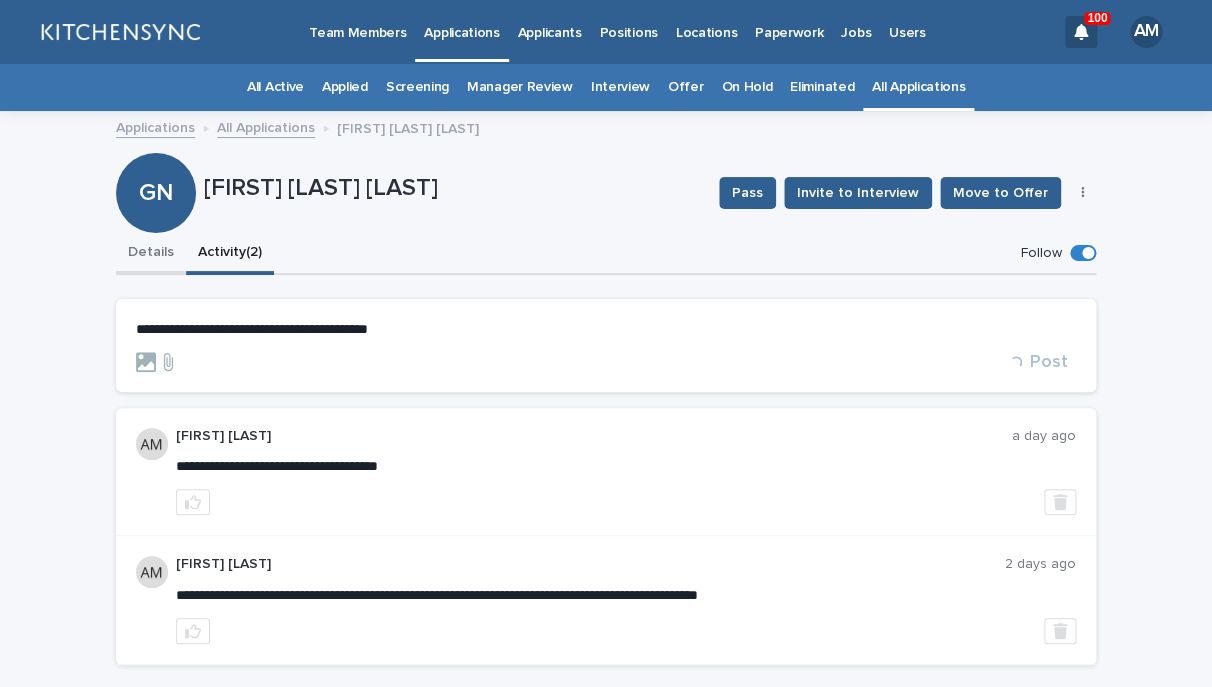 click on "Details" at bounding box center (151, 254) 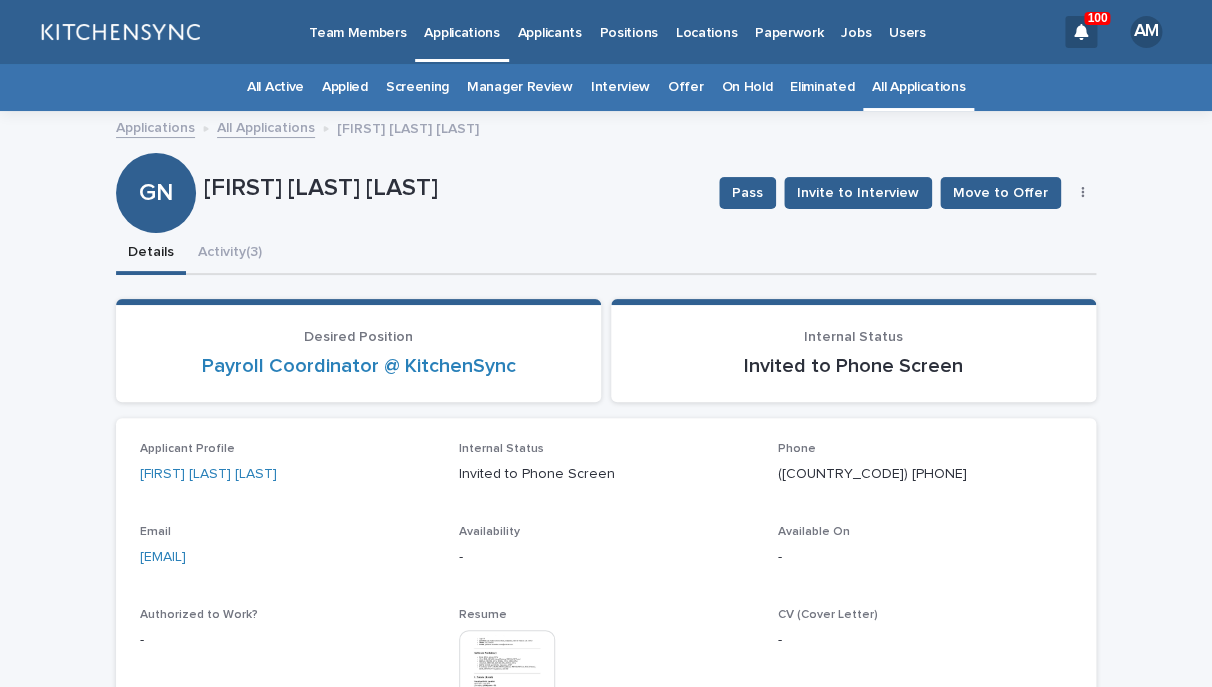 click at bounding box center (1083, 193) 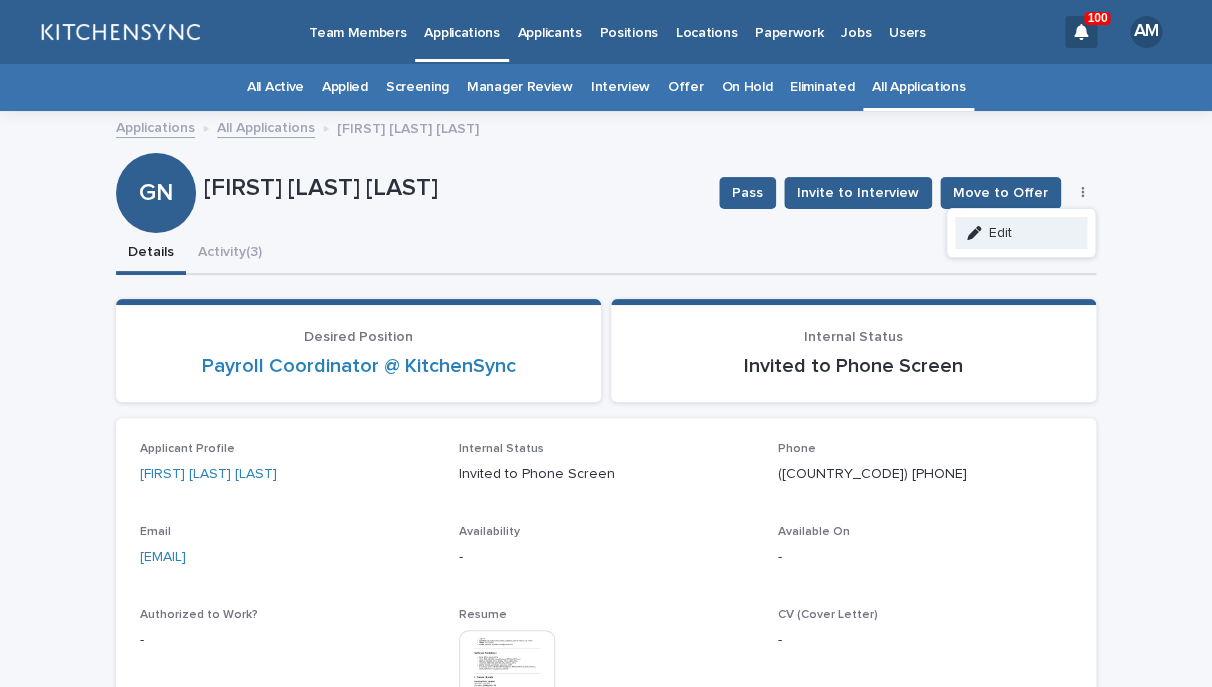 click on "Edit" at bounding box center [1021, 233] 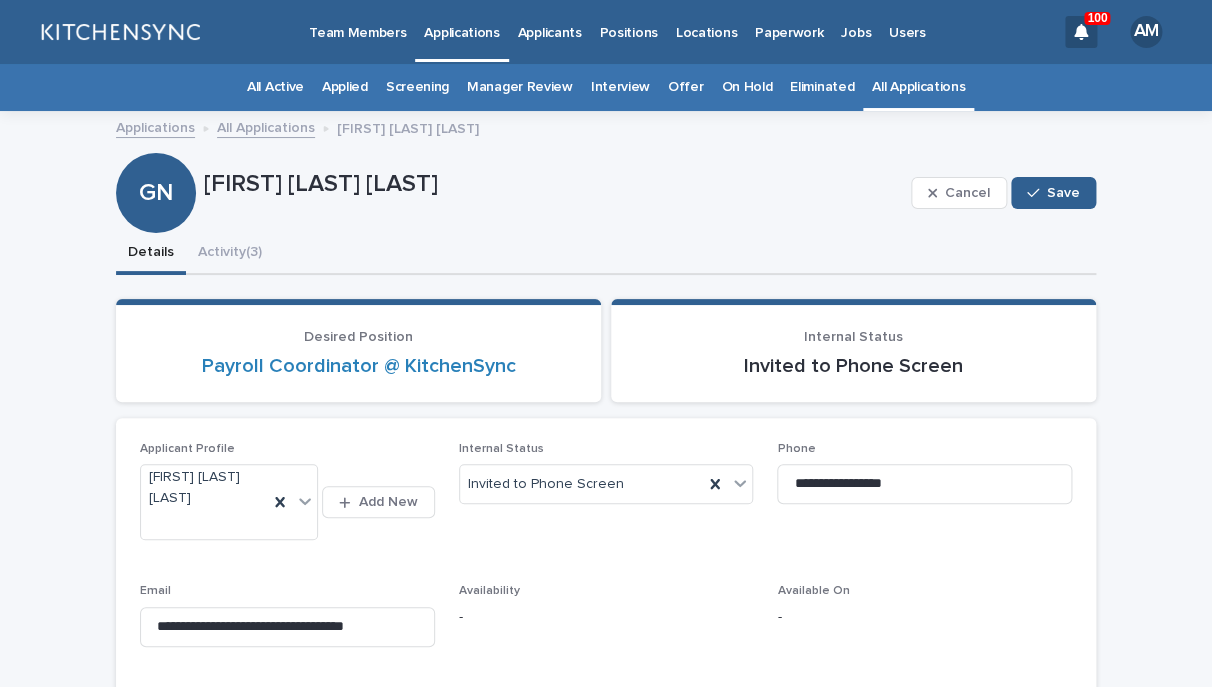 click on "Internal Status Invited to Phone Screen" at bounding box center [606, 481] 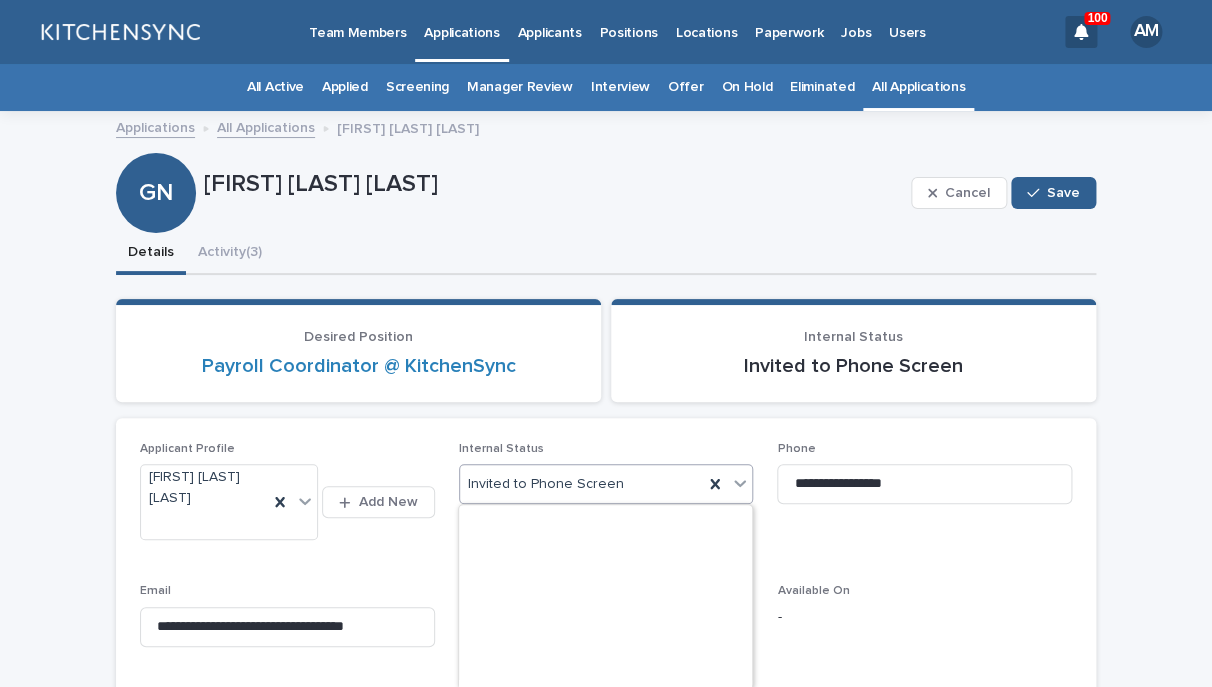 scroll, scrollTop: 412, scrollLeft: 0, axis: vertical 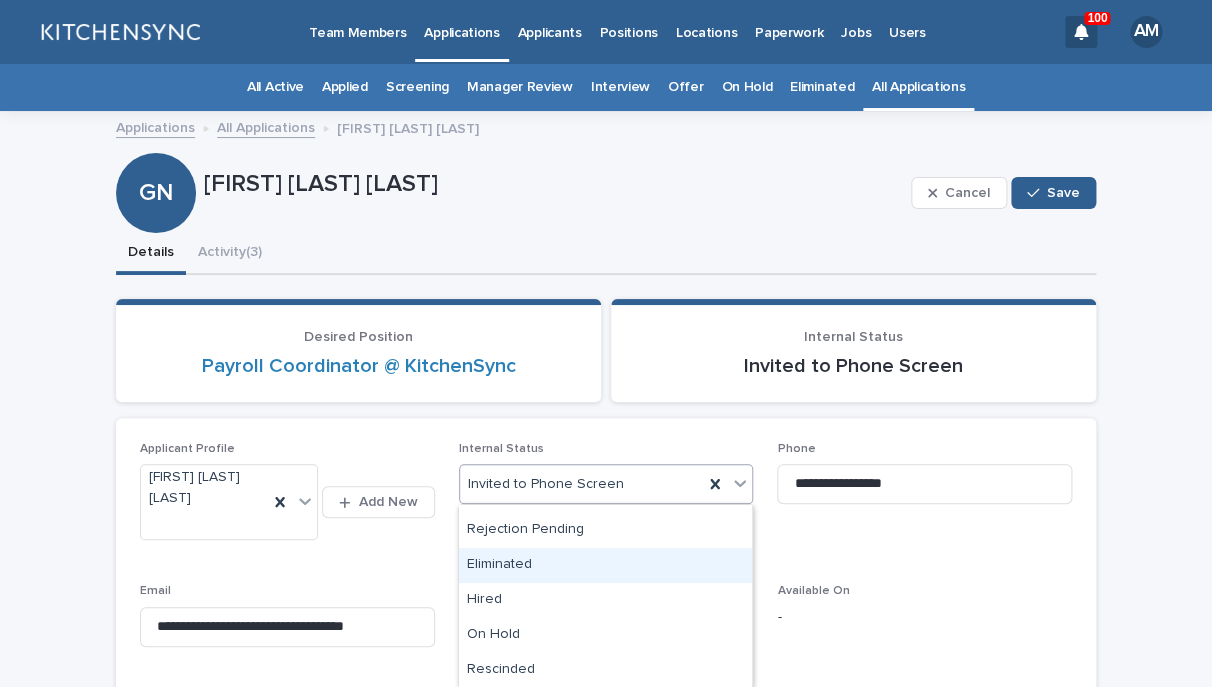 click on "Eliminated" at bounding box center (605, 565) 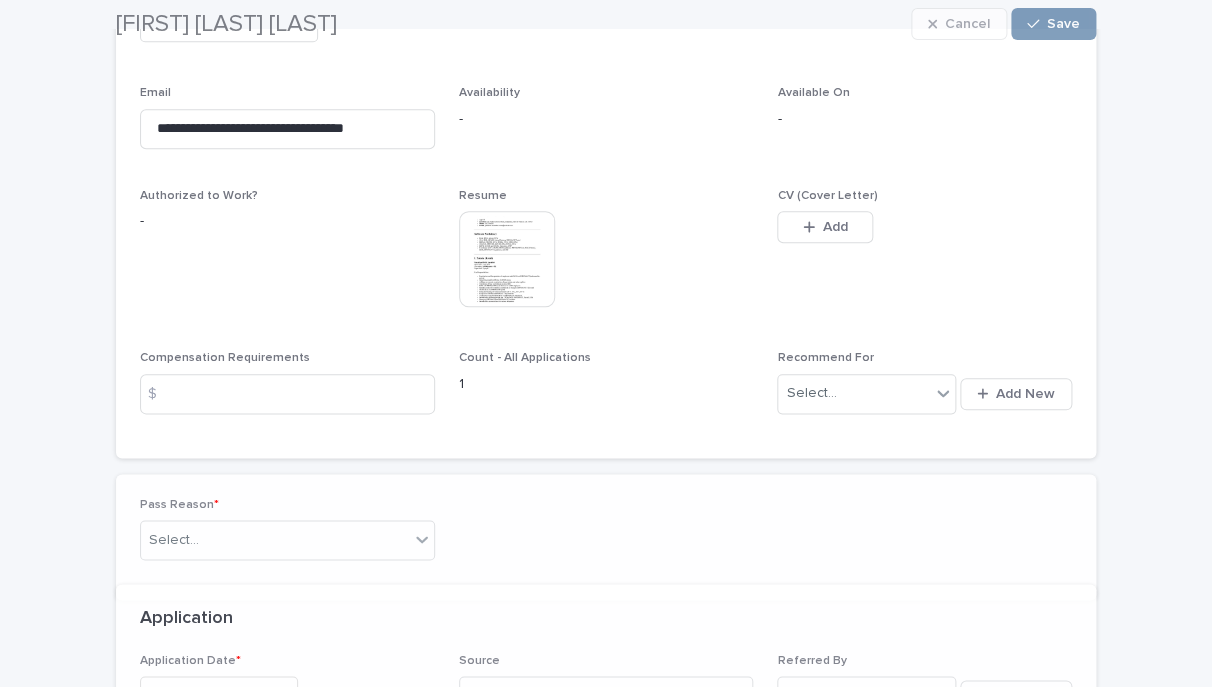 scroll, scrollTop: 803, scrollLeft: 0, axis: vertical 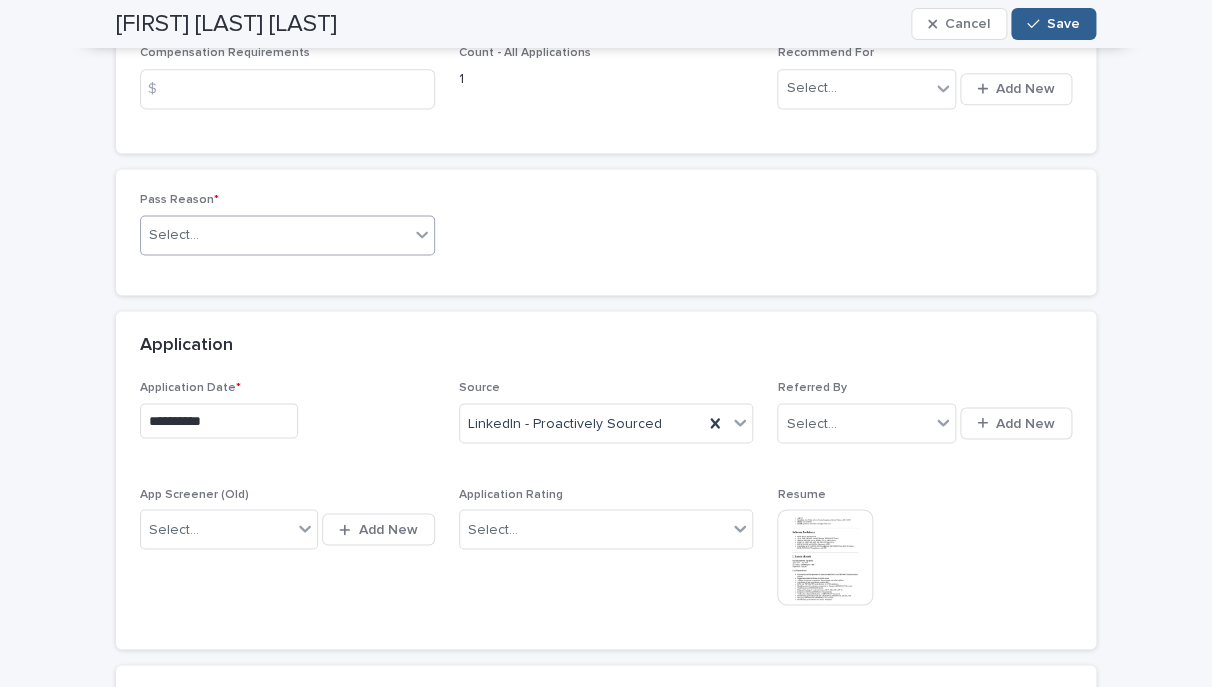 click on "Select..." at bounding box center [287, 235] 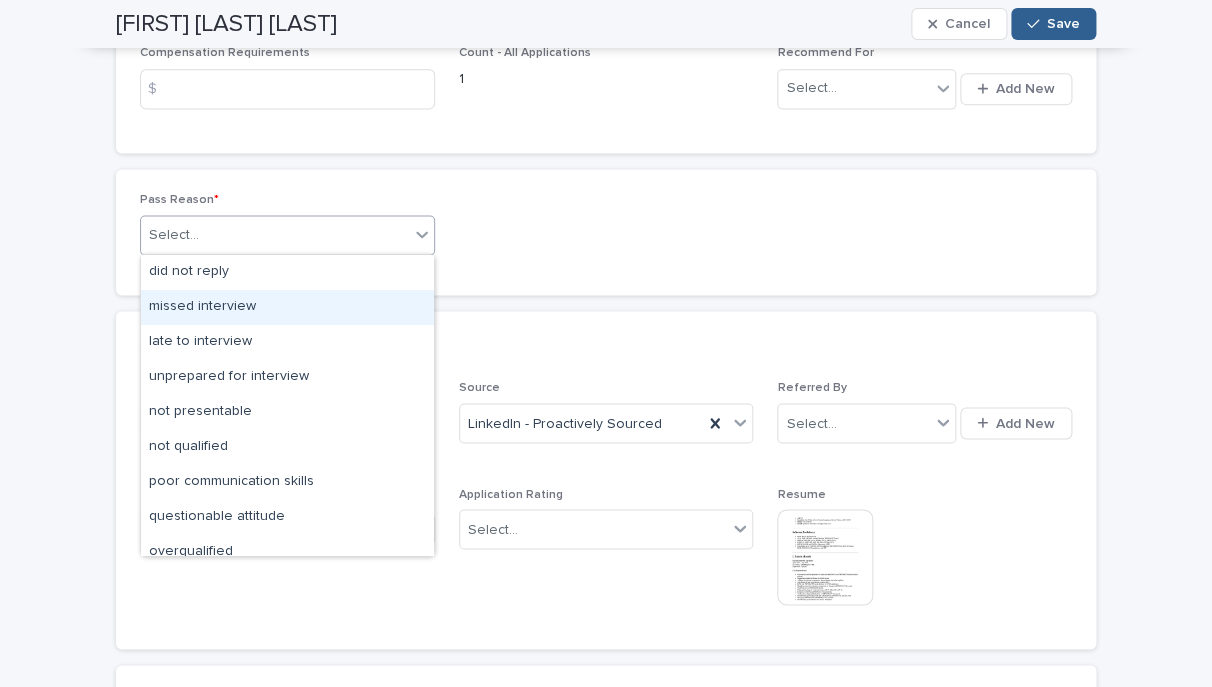 scroll, scrollTop: 155, scrollLeft: 0, axis: vertical 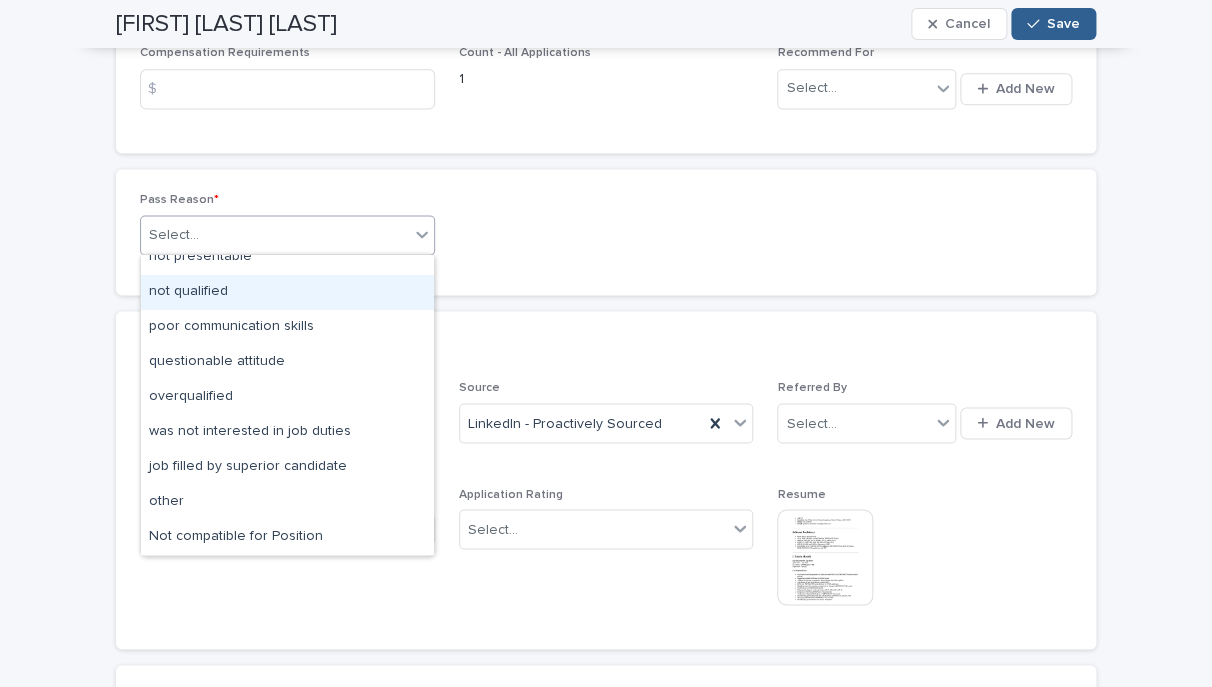 click on "not qualified" at bounding box center [287, 292] 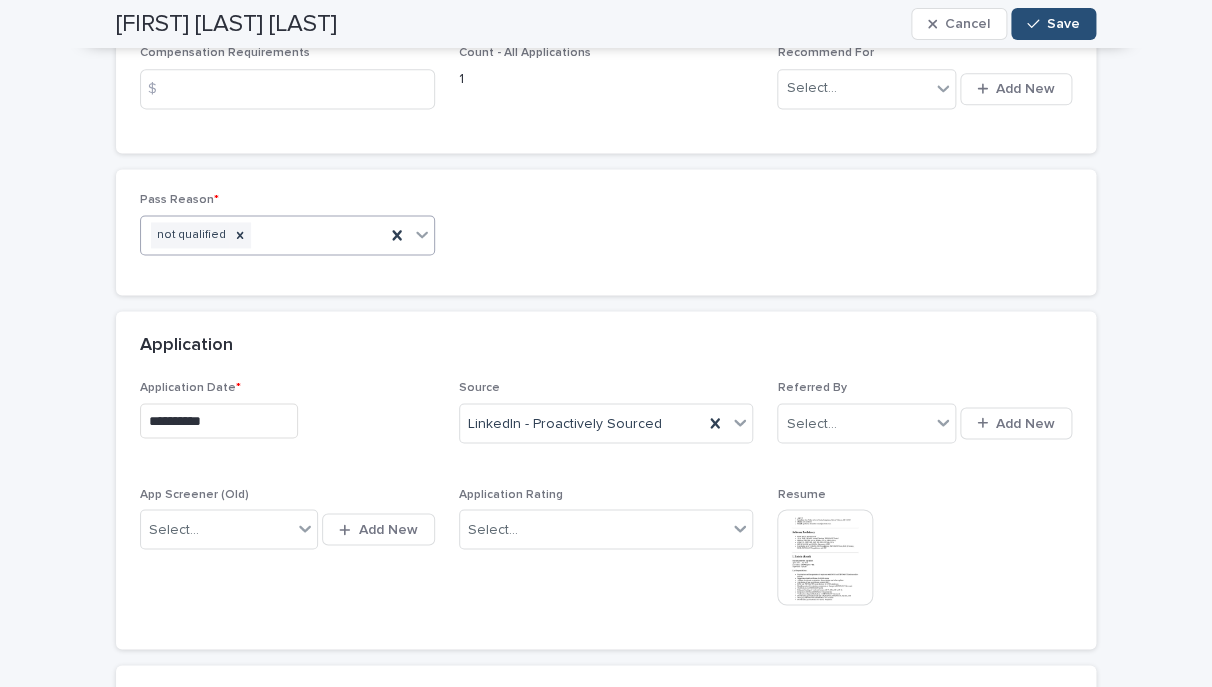 click 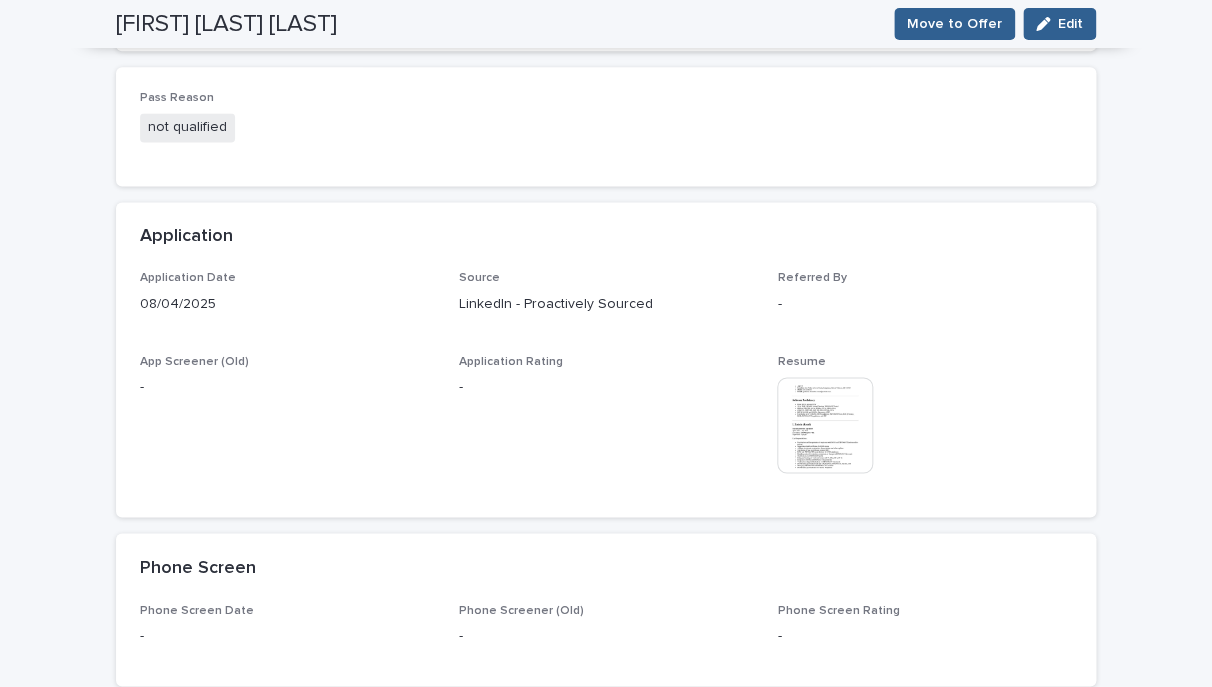 scroll, scrollTop: 714, scrollLeft: 0, axis: vertical 